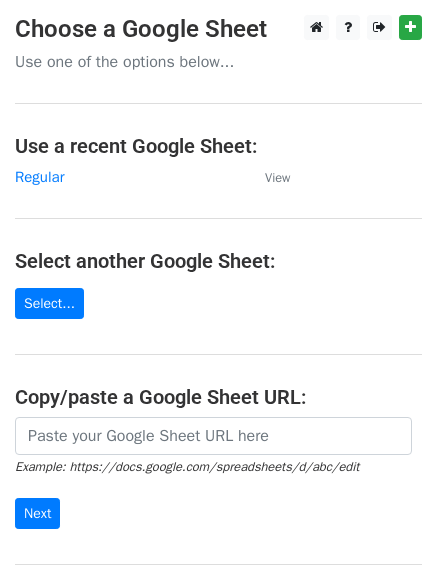 scroll, scrollTop: 0, scrollLeft: 0, axis: both 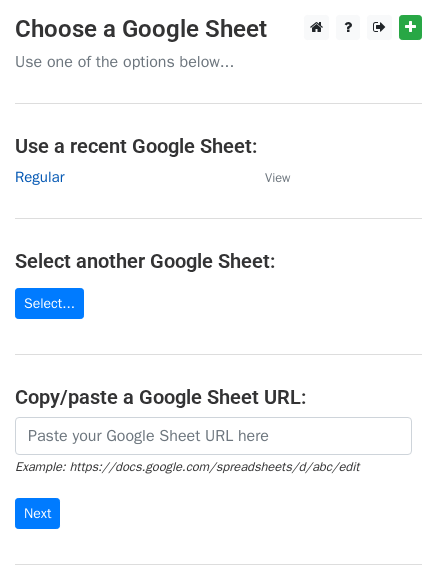 click on "Regular" at bounding box center [39, 177] 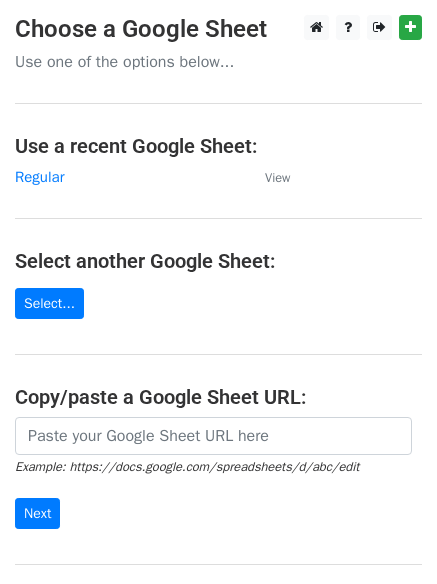 click on "Regular" at bounding box center (130, 177) 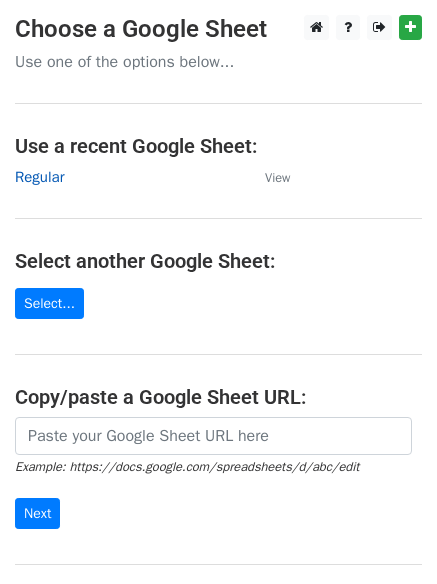click on "Regular" at bounding box center (39, 177) 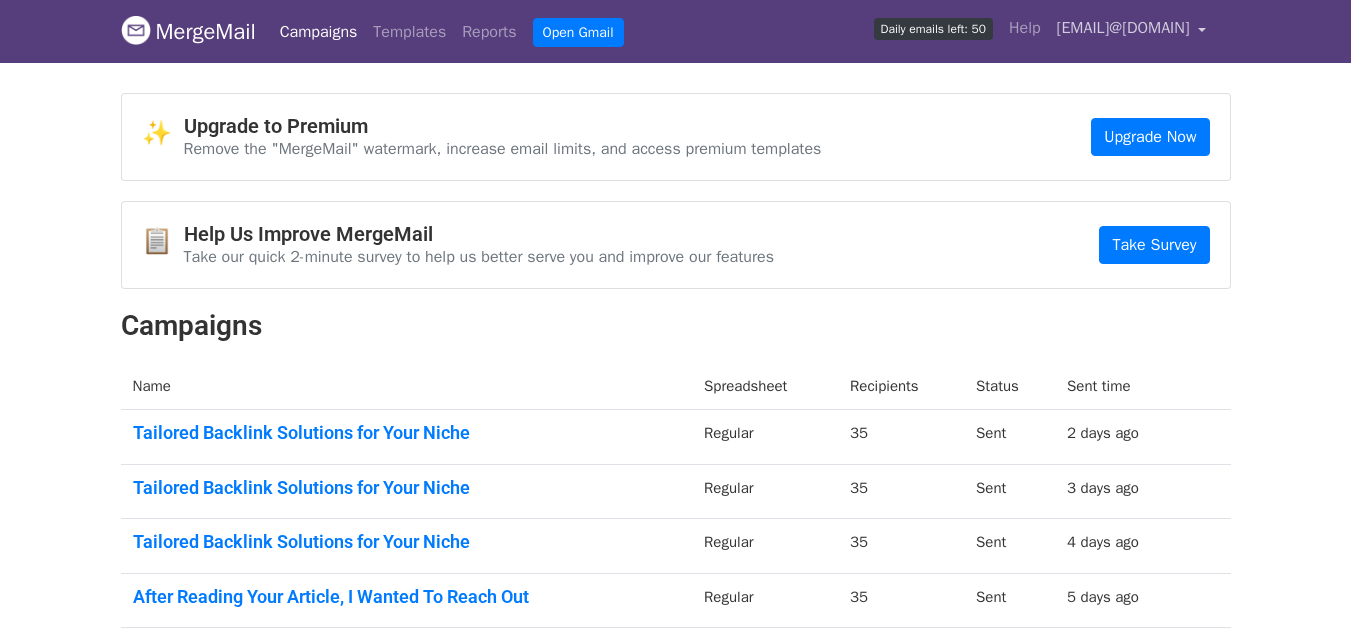 scroll, scrollTop: 0, scrollLeft: 0, axis: both 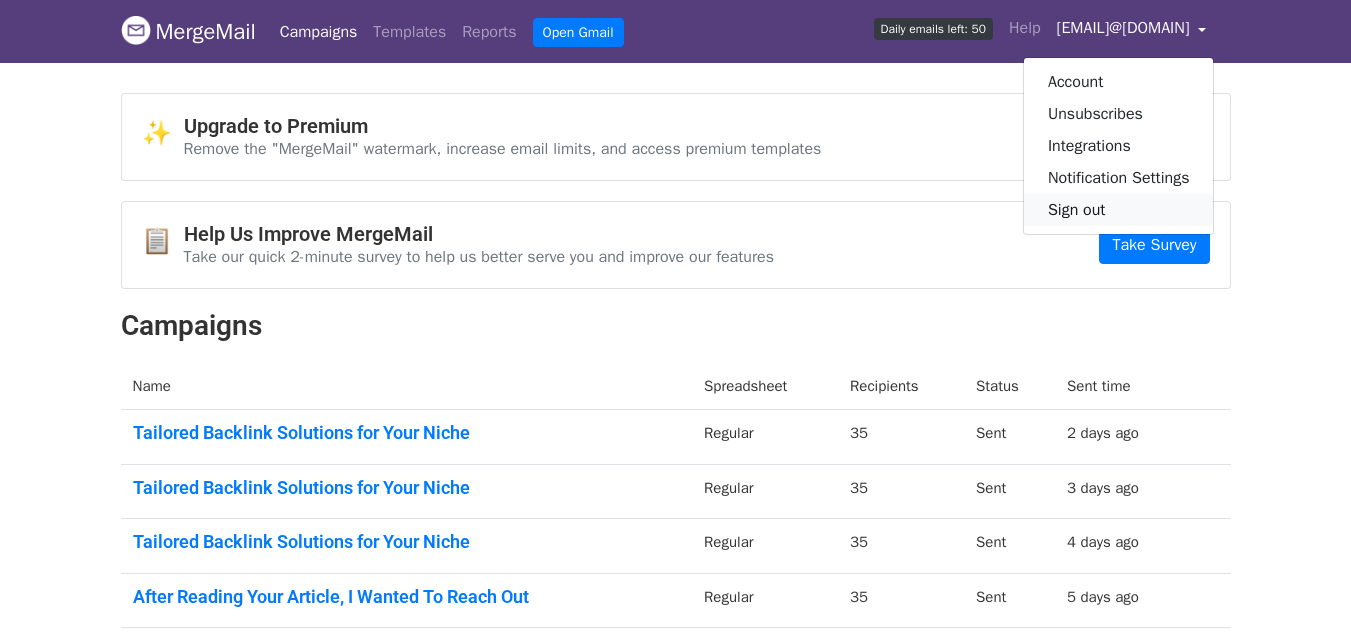 click on "Sign out" at bounding box center (1119, 210) 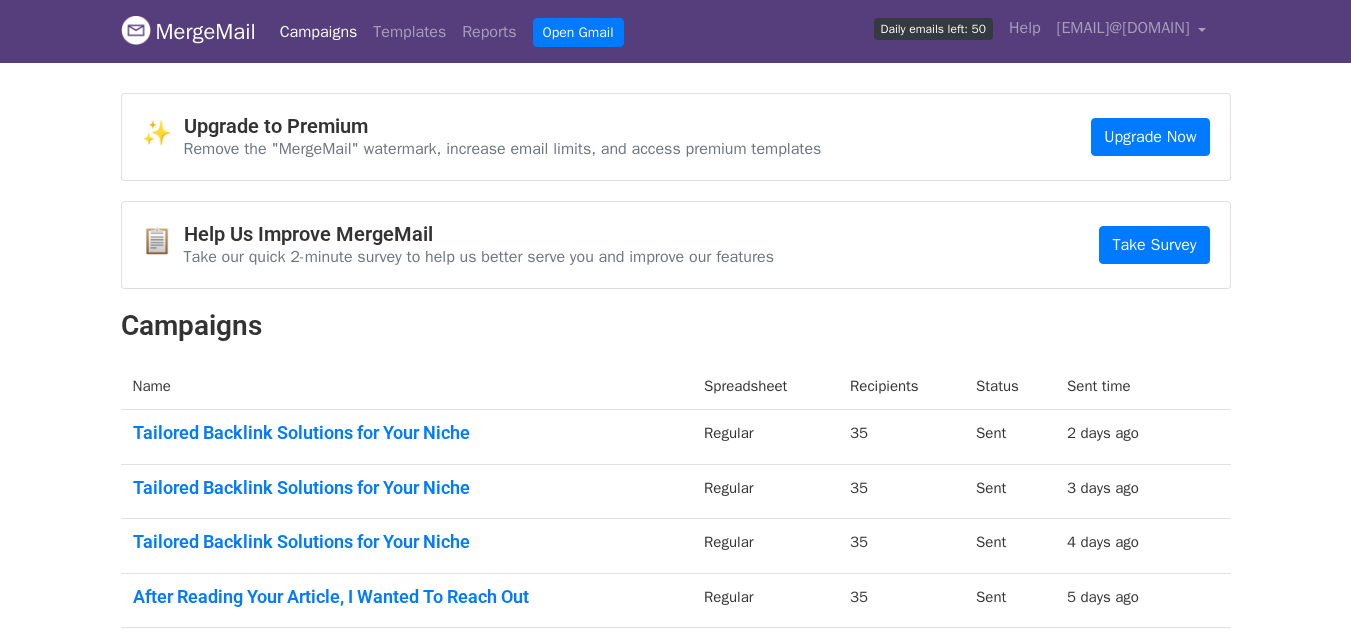 scroll, scrollTop: 0, scrollLeft: 0, axis: both 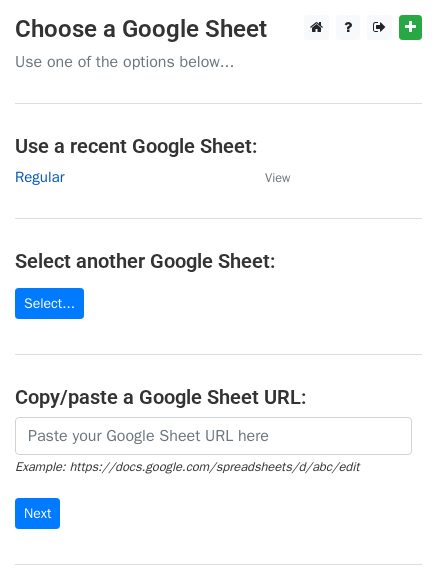 click on "Regular" at bounding box center [39, 177] 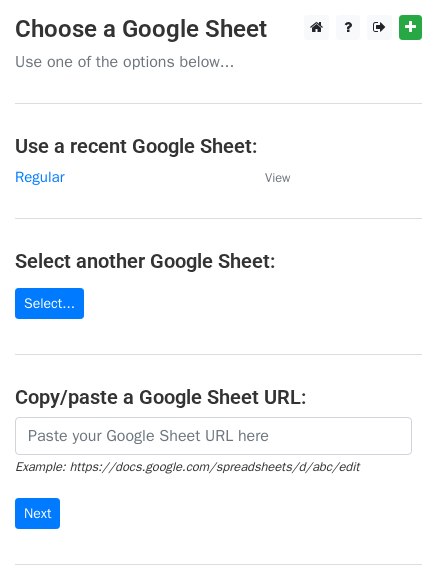scroll, scrollTop: 0, scrollLeft: 0, axis: both 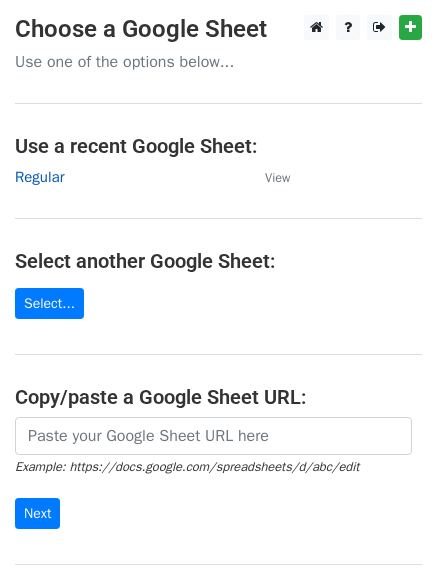 drag, startPoint x: 18, startPoint y: 180, endPoint x: 30, endPoint y: 162, distance: 21.633308 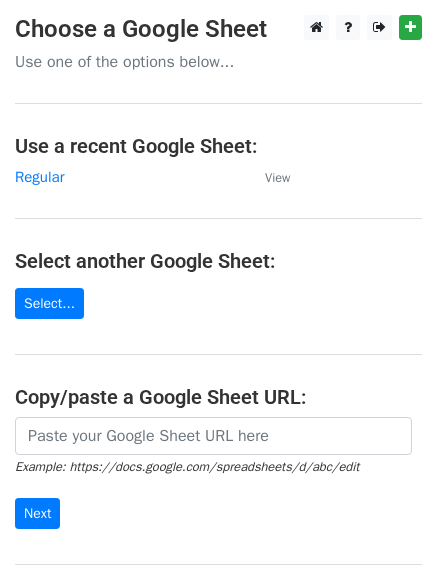 click on "Regular" at bounding box center (39, 177) 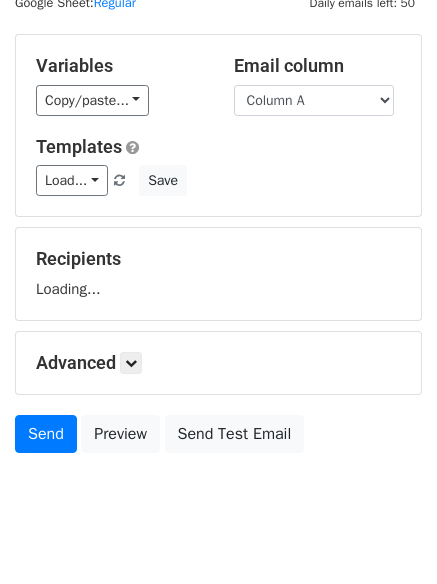 scroll, scrollTop: 113, scrollLeft: 0, axis: vertical 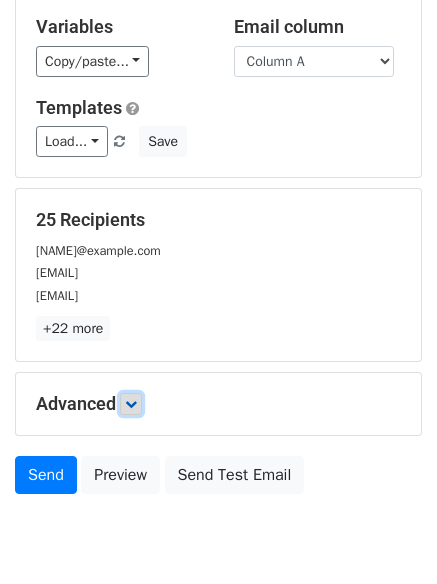 click at bounding box center (131, 404) 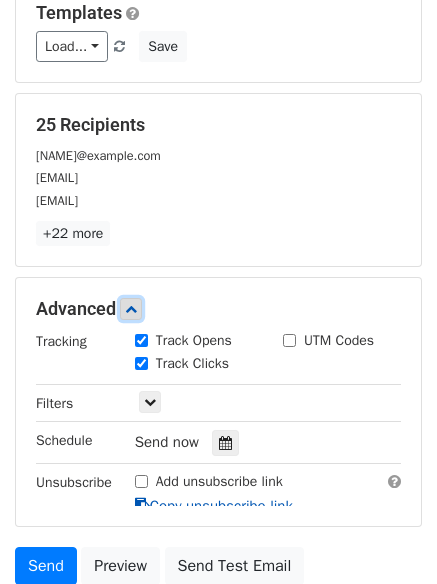scroll, scrollTop: 326, scrollLeft: 0, axis: vertical 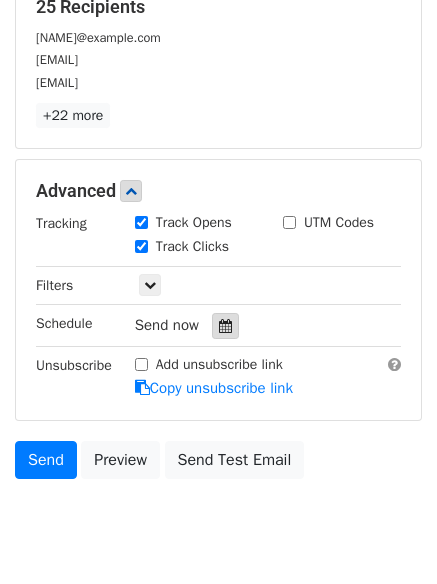 click at bounding box center (225, 326) 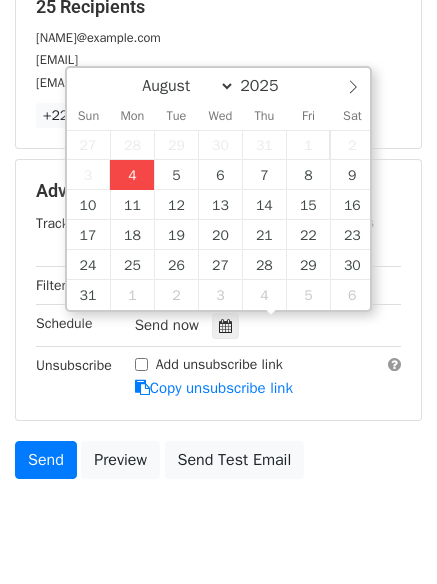 type on "2025-08-04 19:00" 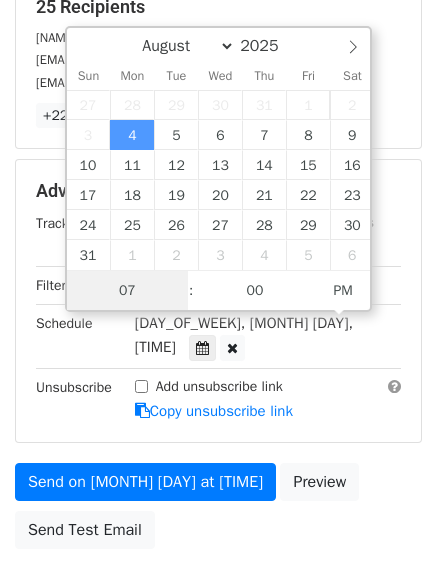 scroll, scrollTop: 1, scrollLeft: 0, axis: vertical 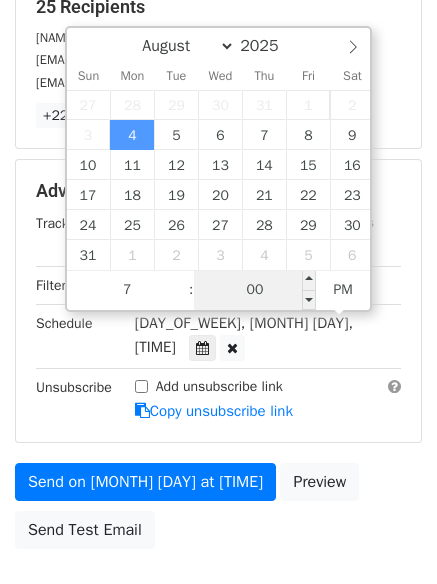 type on "07" 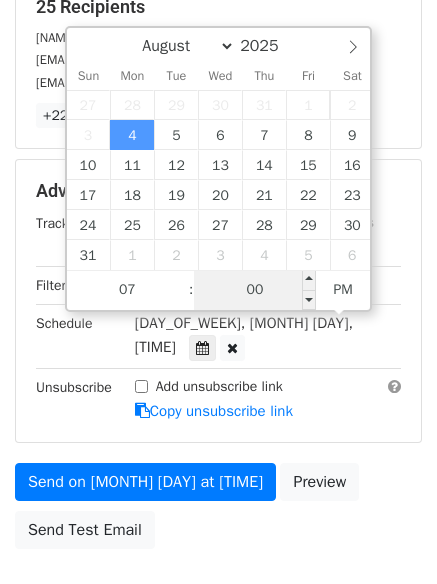 click on "00" at bounding box center [255, 290] 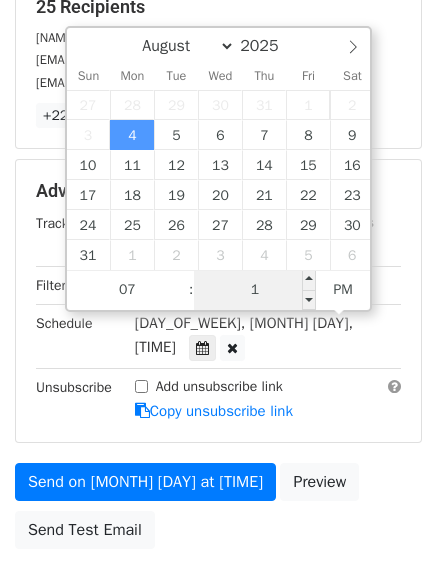 type on "11" 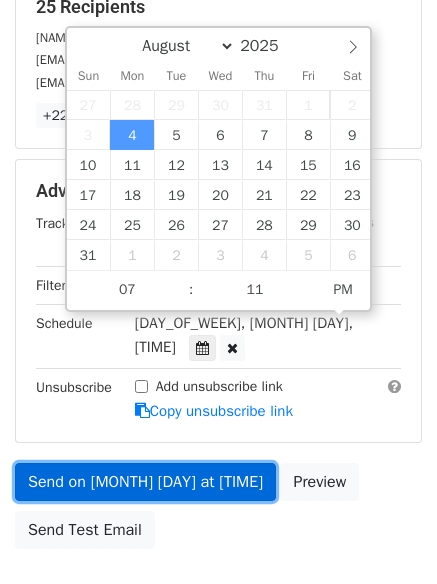 type on "2025-08-04 19:11" 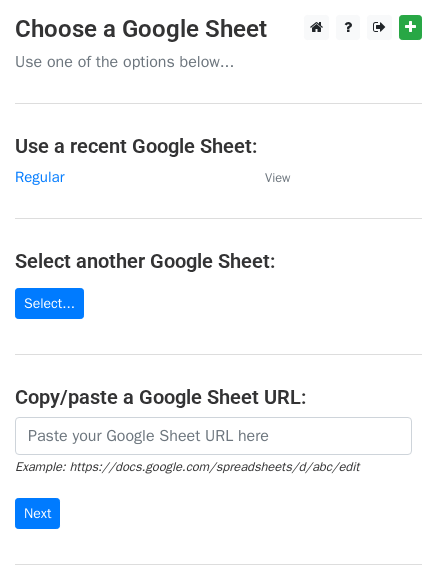 scroll, scrollTop: 0, scrollLeft: 0, axis: both 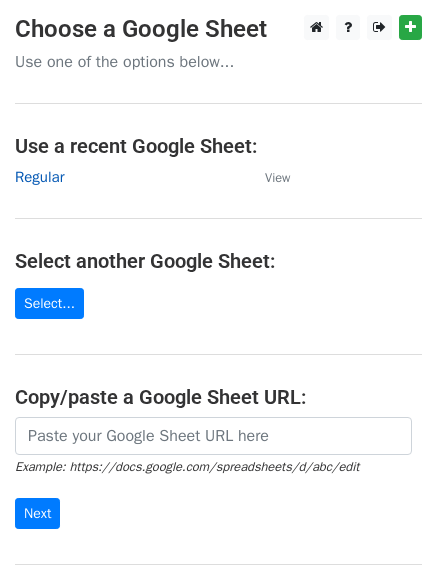 click on "Regular" at bounding box center (39, 177) 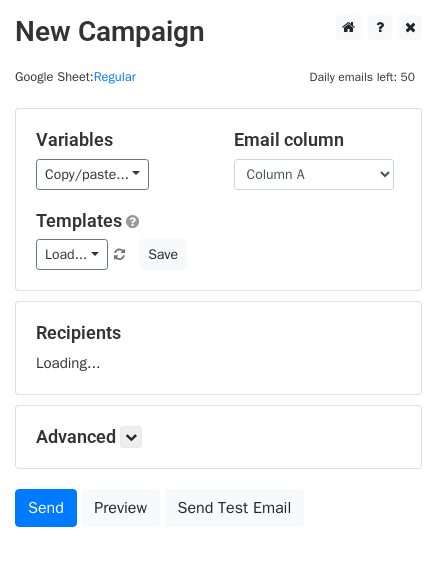 scroll, scrollTop: 0, scrollLeft: 0, axis: both 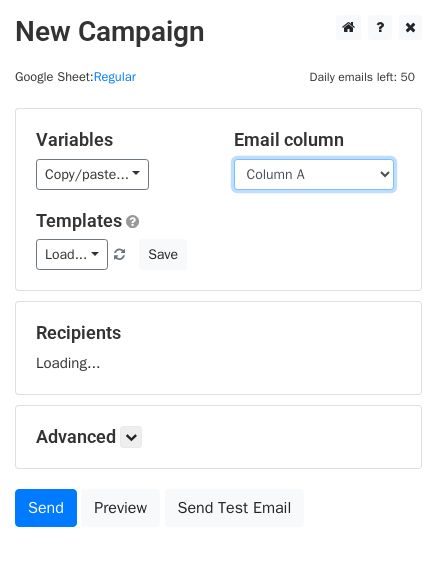 drag, startPoint x: 0, startPoint y: 0, endPoint x: 334, endPoint y: 162, distance: 371.21423 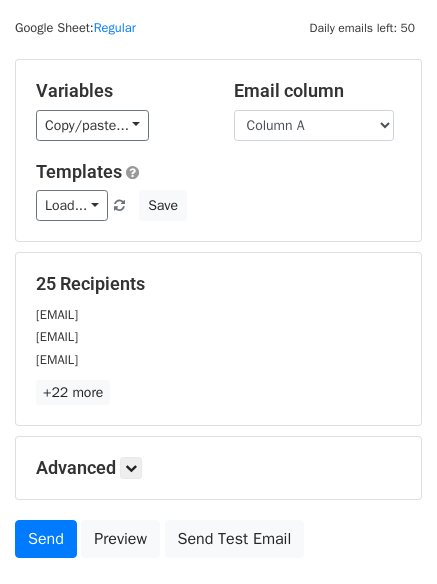scroll, scrollTop: 0, scrollLeft: 0, axis: both 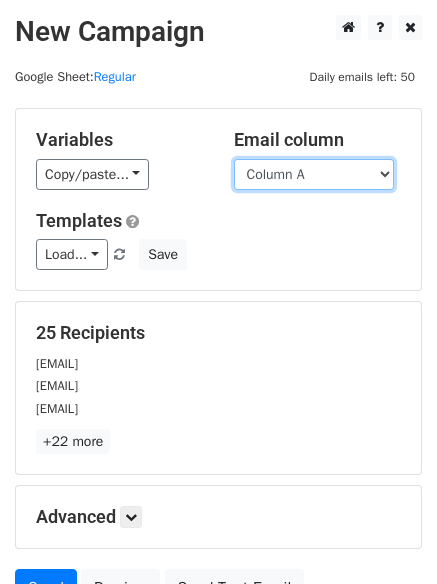click on "Column A
Column B
Column C" at bounding box center (314, 174) 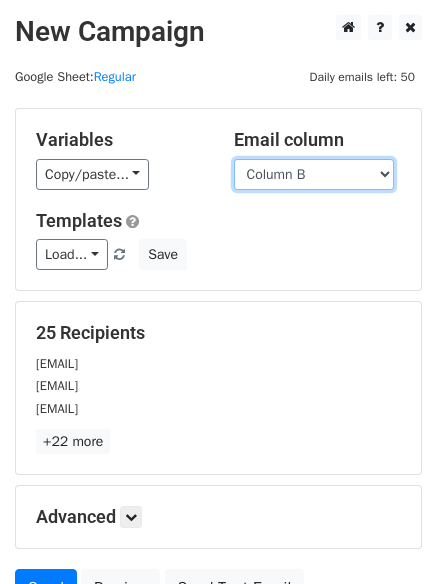 click on "Column A
Column B
Column C" at bounding box center [314, 174] 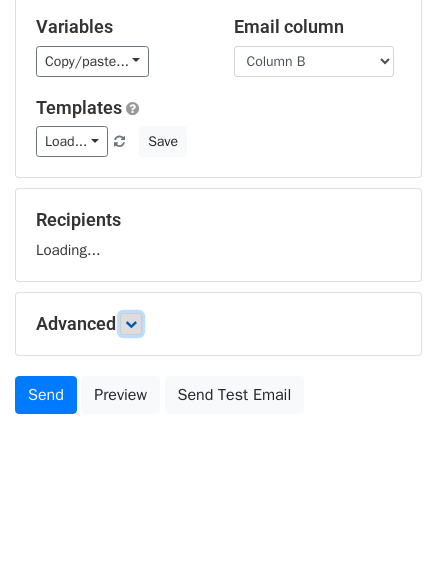 click at bounding box center (131, 324) 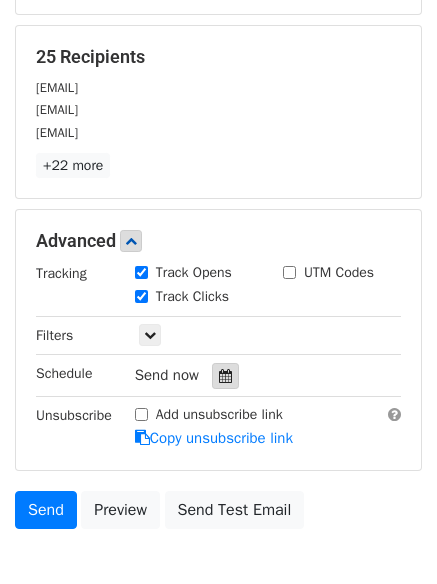 click at bounding box center (225, 376) 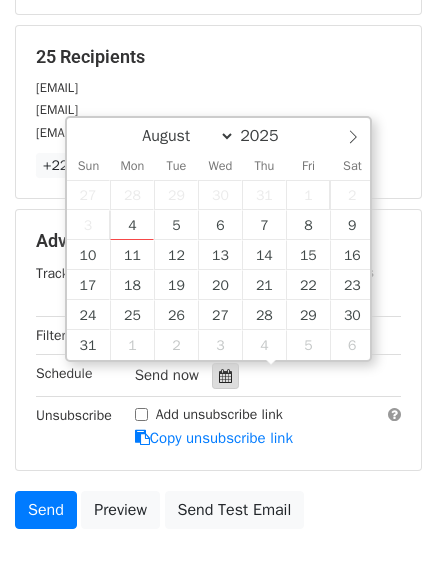 scroll, scrollTop: 389, scrollLeft: 0, axis: vertical 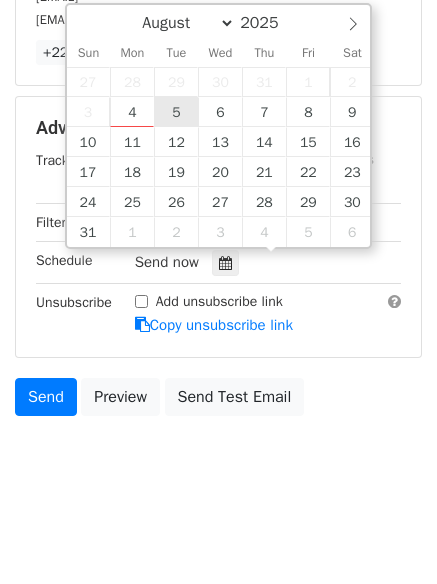 type on "2025-08-05 12:00" 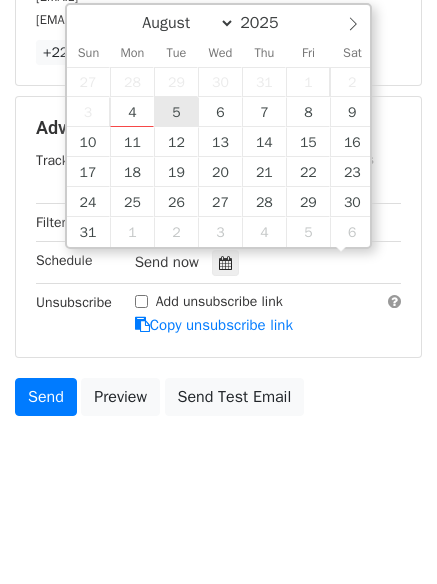 scroll, scrollTop: 1, scrollLeft: 0, axis: vertical 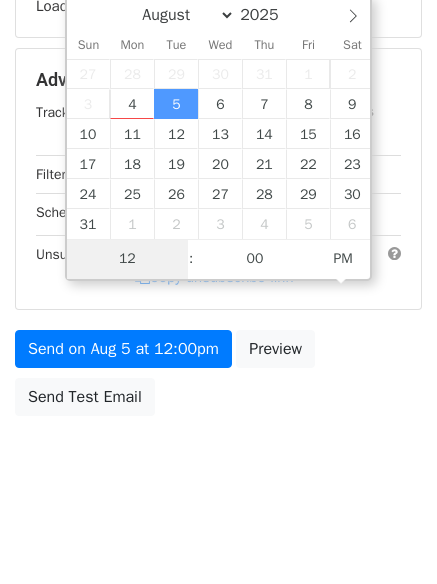 type on "8" 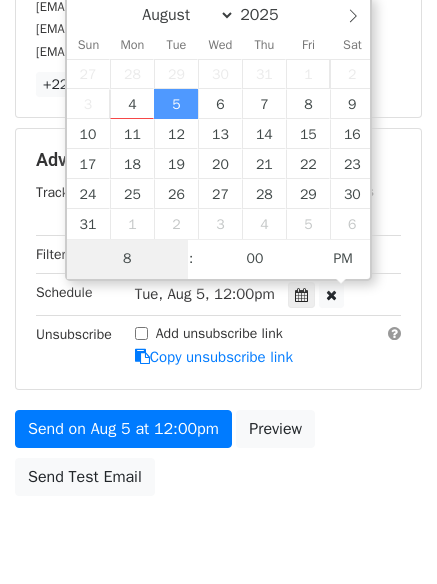 scroll, scrollTop: 389, scrollLeft: 0, axis: vertical 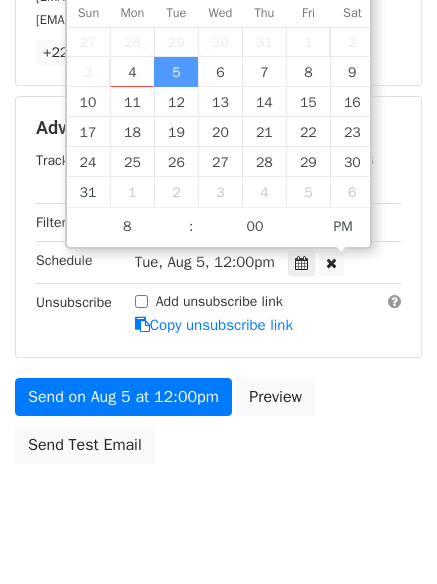 type on "2025-08-05 20:00" 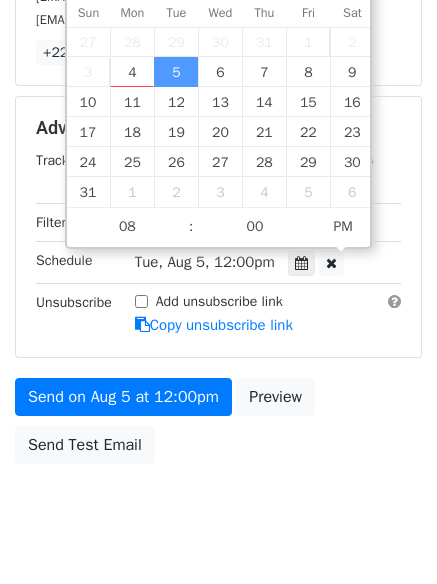 click on "New Campaign
Daily emails left: 50
Google Sheet:
Regular
Variables
Copy/paste...
{{Column A}}
{{Column B}}
{{Column C}}
Email column
Column A
Column B
Column C
Templates
Load...
No templates saved
Save
25 Recipients
info@samlalan.net
info@powerhousefellowship.net
contact@wowmd.com
+22 more
25 Recipients
×
info@samlalan.net
info@powerhousefellowship.net
contact@wowmd.com
info@istonish.com
admissions@pelicanflighttraining.com
talktous@precidio.com
support@bigbearkratom.com
solutions@shockwatch.com.au
reception@sydneyparkdental.com.au
tel:+8618633477040
Daniel@FireDamageHouseBuyer.com
info@elevatebaby.com
vip@detroitregionalpartnership.com
samsroadsideservice@gmail.com
info@soumission.construction" at bounding box center [218, 90] 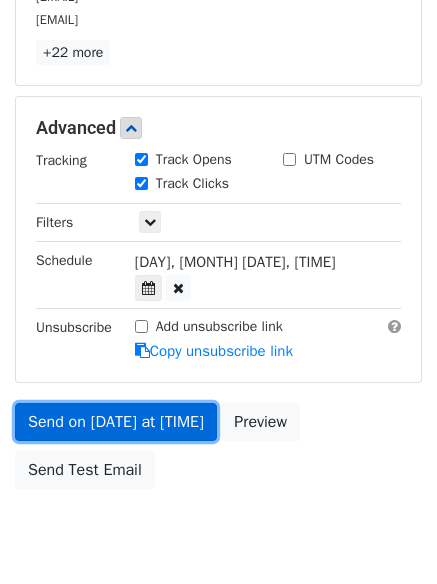 click on "Send on Aug 5 at 8:00pm" at bounding box center (116, 422) 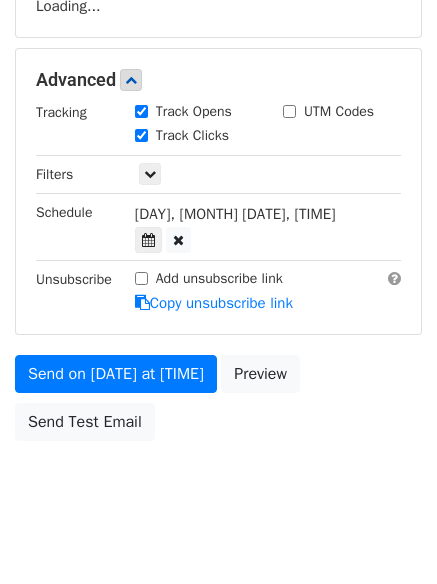 scroll, scrollTop: 389, scrollLeft: 0, axis: vertical 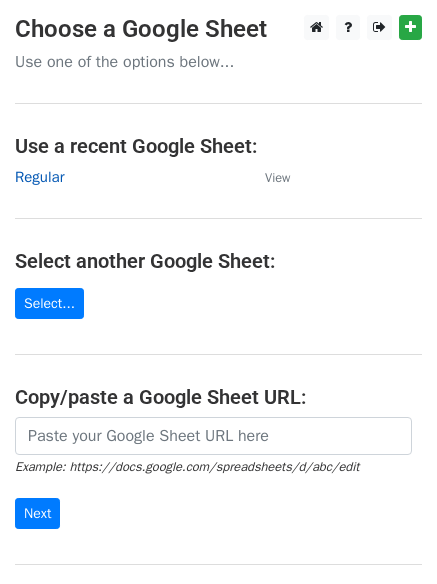 click on "Regular" at bounding box center (39, 177) 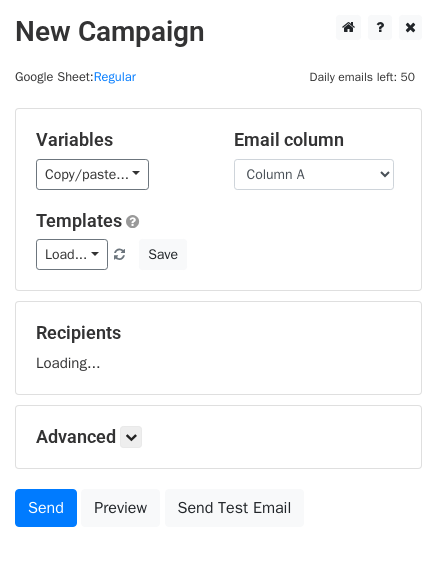 scroll, scrollTop: 0, scrollLeft: 0, axis: both 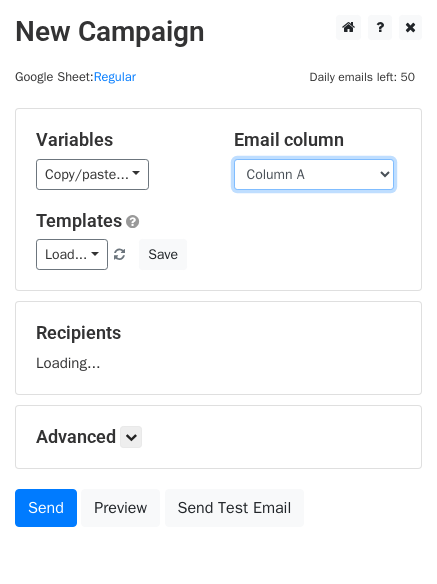 click on "Column A
Column B
Column C" at bounding box center [314, 174] 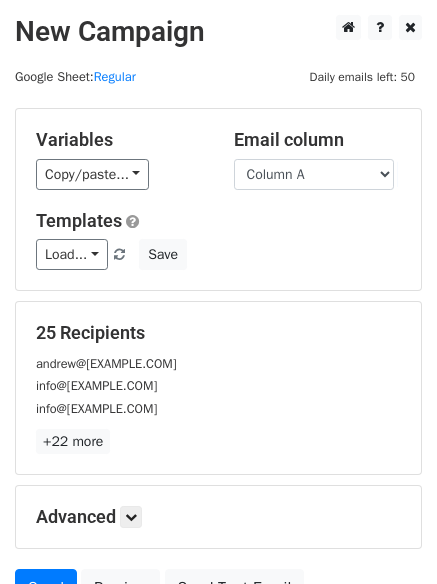 click on "Load...
No templates saved
Save" at bounding box center (218, 254) 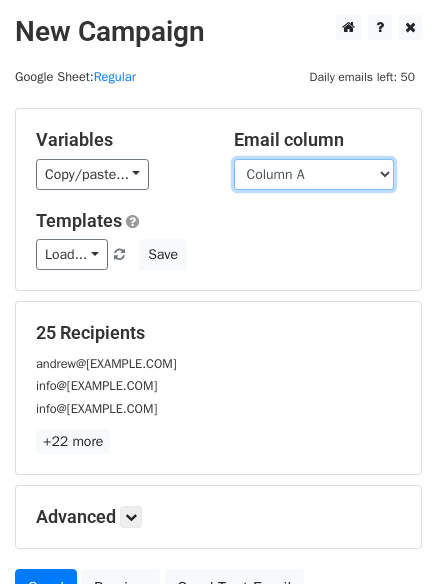 click on "Column A
Column B
Column C" at bounding box center [314, 174] 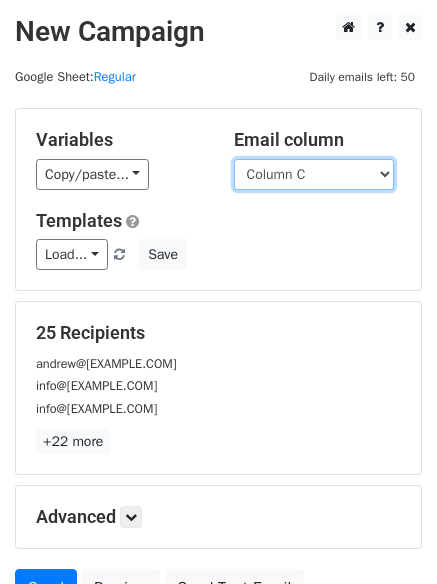 click on "Column A
Column B
Column C" at bounding box center [314, 174] 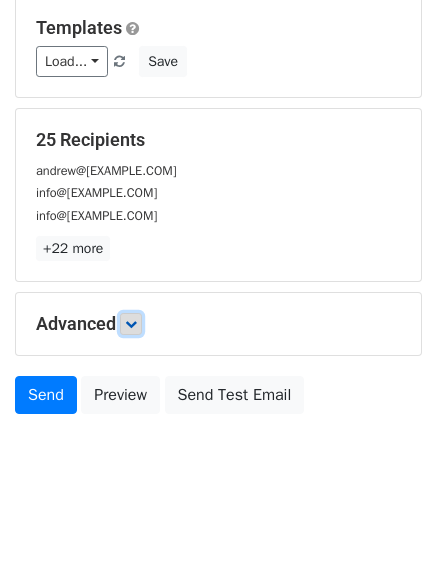 click at bounding box center (131, 324) 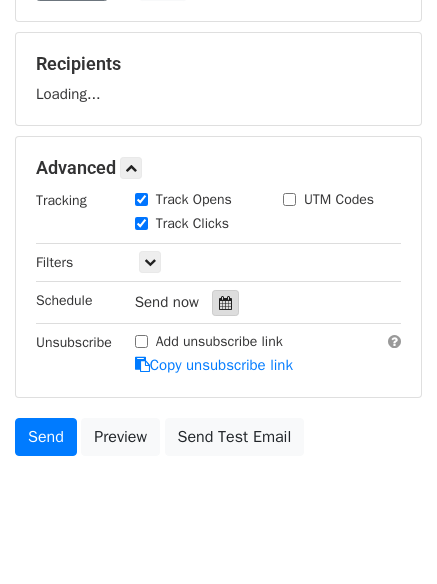 click on "Tracking
Track Opens
UTM Codes
Track Clicks
Filters
Only include spreadsheet rows that match the following filters:
Schedule
Send now
Unsubscribe
Add unsubscribe link
Copy unsubscribe link" at bounding box center [218, 283] 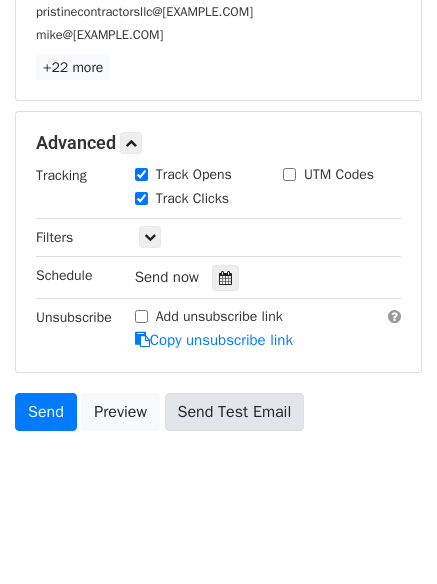 scroll, scrollTop: 389, scrollLeft: 0, axis: vertical 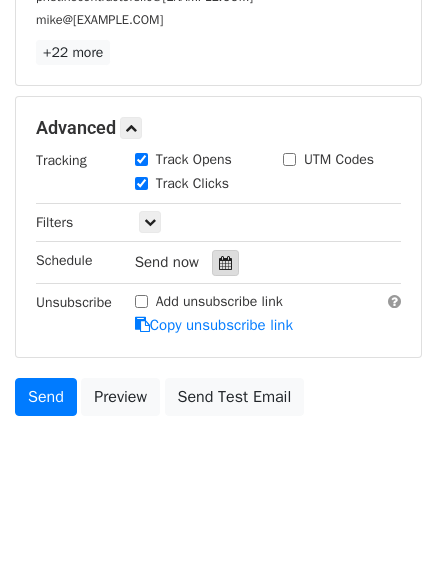 click at bounding box center [225, 263] 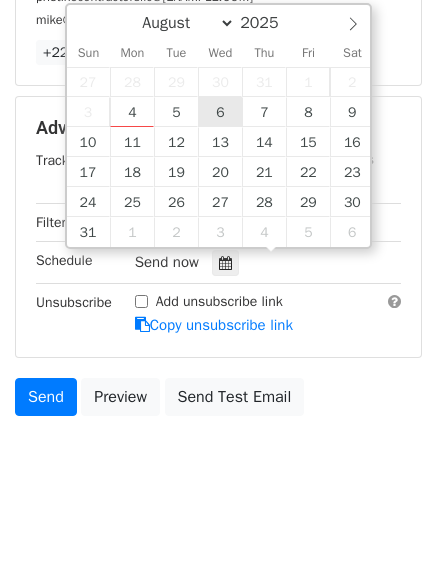 type on "2025-08-06 12:00" 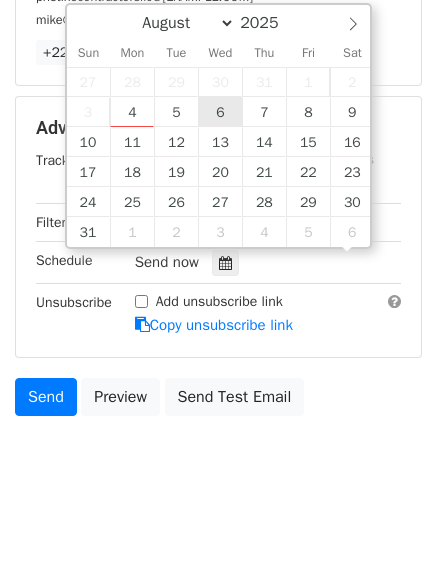 scroll, scrollTop: 1, scrollLeft: 0, axis: vertical 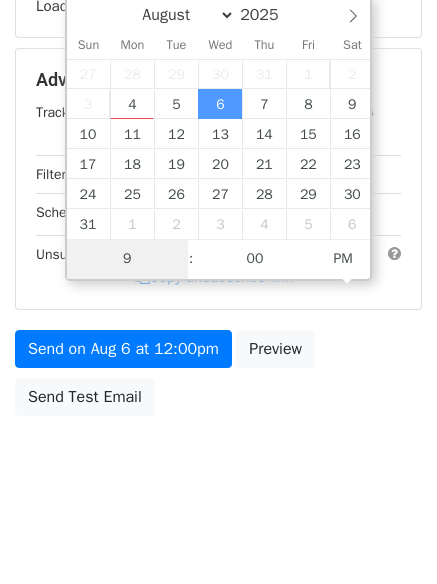 type on "9" 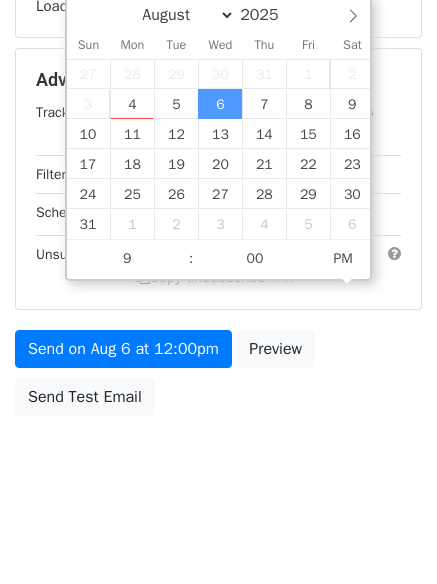 type on "2025-08-06 21:00" 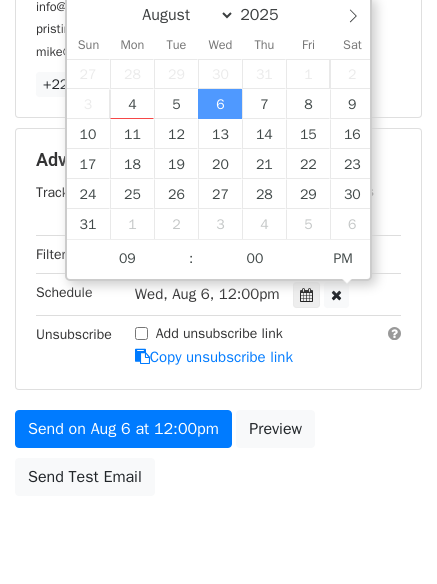 click on "Add unsubscribe link
Copy unsubscribe link" at bounding box center (268, 346) 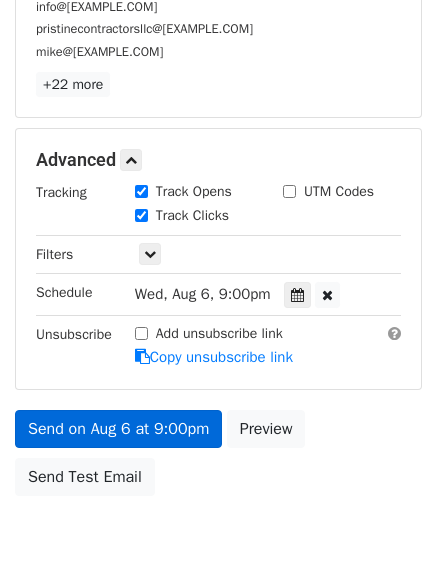 click on "New Campaign
Daily emails left: 50
Google Sheet:
Regular
Variables
Copy/paste...
{{Column A}}
{{Column B}}
{{Column C}}
Email column
Column A
Column B
Column C
Templates
Load...
No templates saved
Save
25 Recipients
info@lucaliving.com.au
pristinecontractorsllc@gmail.com
mike@raiseright.net
+22 more
25 Recipients
×
info@lucaliving.com.au
pristinecontractorsllc@gmail.com
mike@raiseright.net
Tom@Thomasdruckrealtor.Com
vcarecancercenter@gmail.com
scheduling@wardslawn.com
roger@welterconstruction.com
info@trustedhousebuyersandiego.com
mats@mats-inc.com
contact@mysite.com
office@everydayclean.co.uk
sales@theroofguys.com
springcreekmechanical@gmail.com
hello@solidkitchenbath.com" at bounding box center (218, 122) 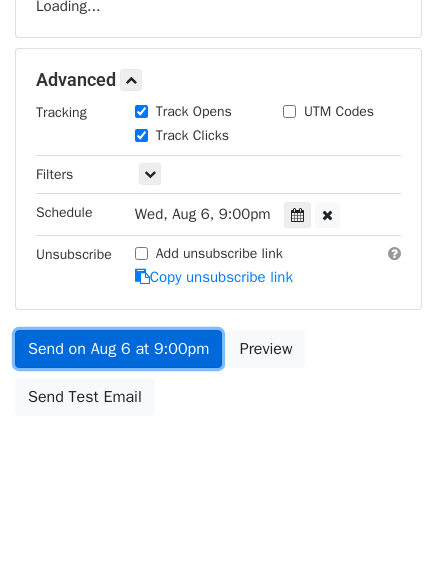 click on "Send on Aug 6 at 9:00pm" at bounding box center (118, 349) 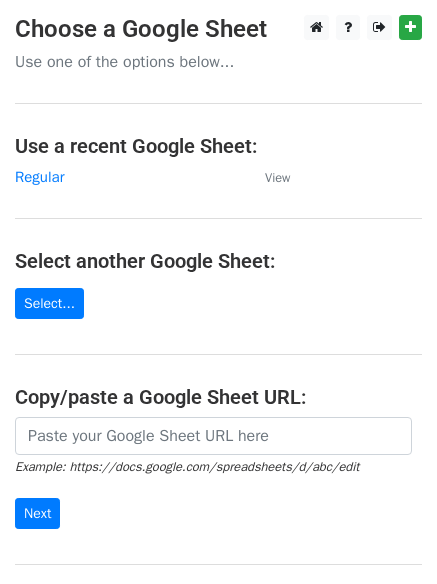 scroll, scrollTop: 0, scrollLeft: 0, axis: both 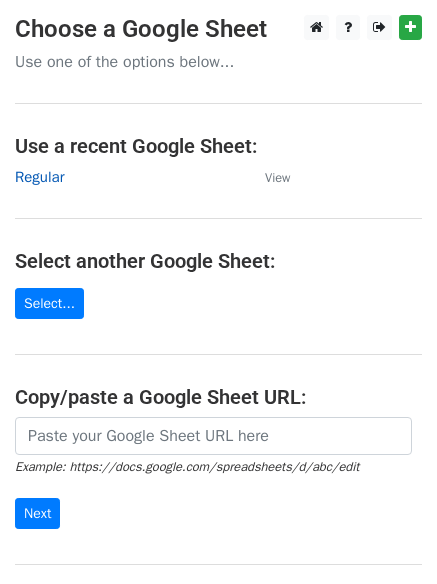 click on "Regular" at bounding box center (39, 177) 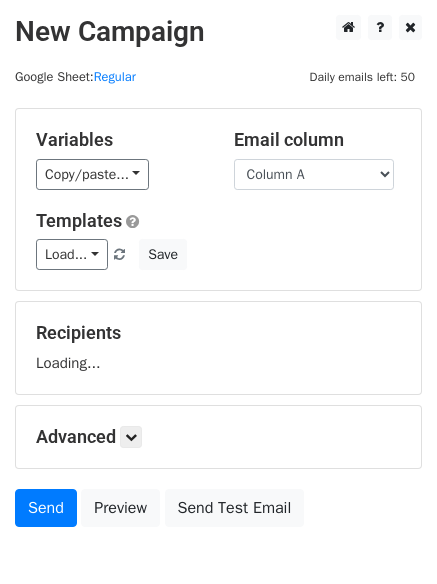 click on "Column A
Column B
Column C" at bounding box center [314, 174] 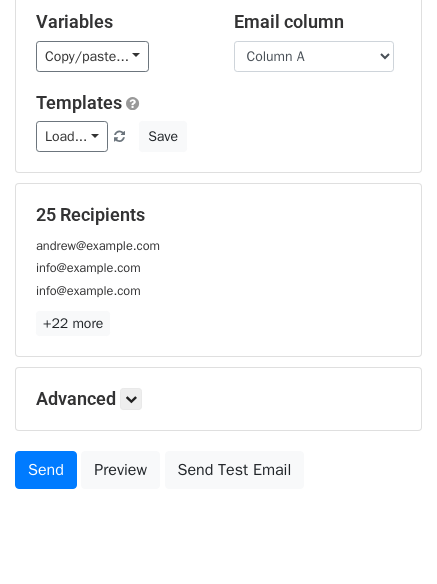 scroll, scrollTop: 193, scrollLeft: 0, axis: vertical 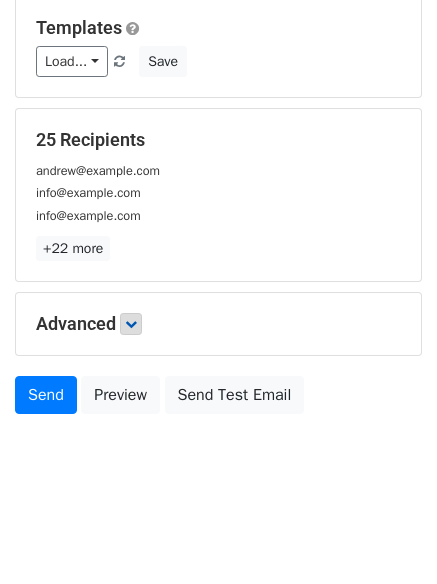 click on "Advanced
Tracking
Track Opens
UTM Codes
Track Clicks
Filters
Only include spreadsheet rows that match the following filters:
Schedule
Send now
Unsubscribe
Add unsubscribe link
Copy unsubscribe link" at bounding box center (218, 324) 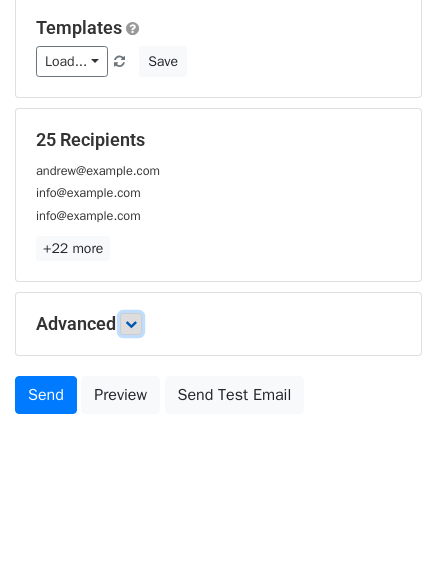 click at bounding box center (131, 324) 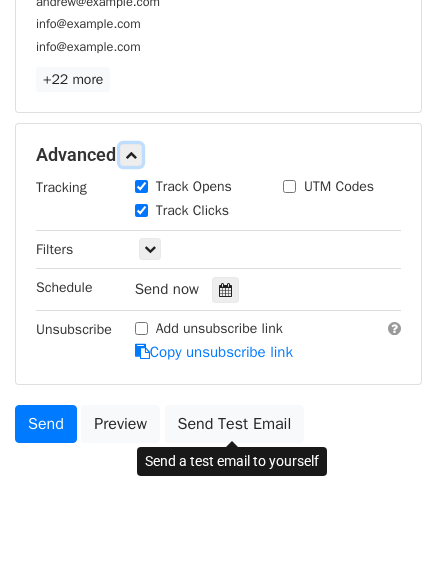scroll, scrollTop: 387, scrollLeft: 0, axis: vertical 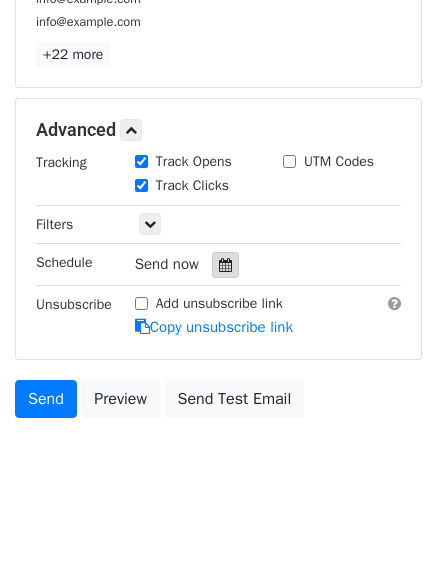 click at bounding box center [225, 265] 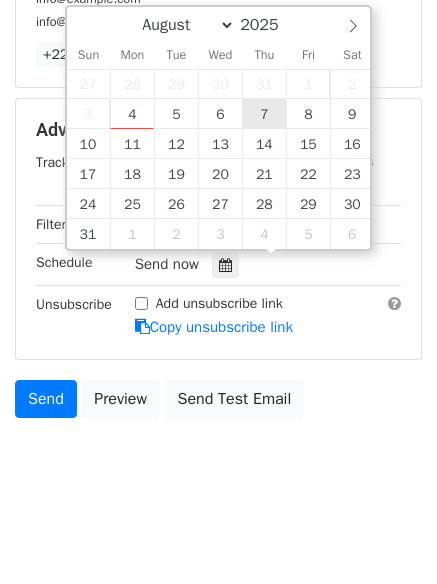 type on "2025-08-07 12:00" 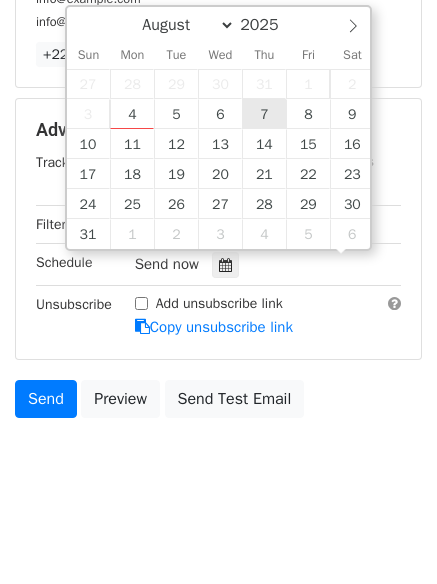 scroll, scrollTop: 1, scrollLeft: 0, axis: vertical 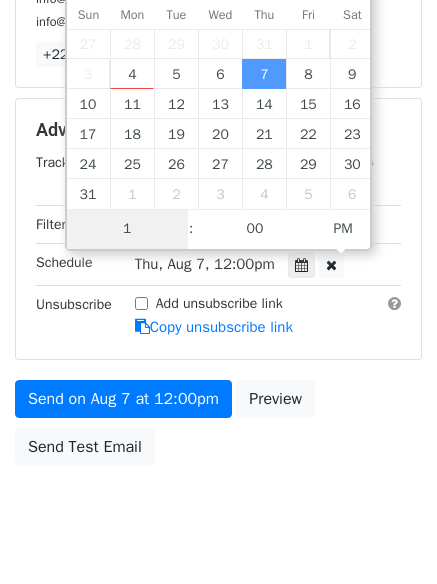 type on "10" 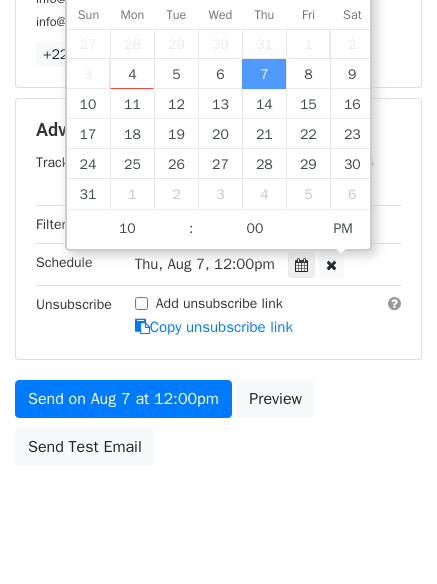 type on "2025-08-07 22:00" 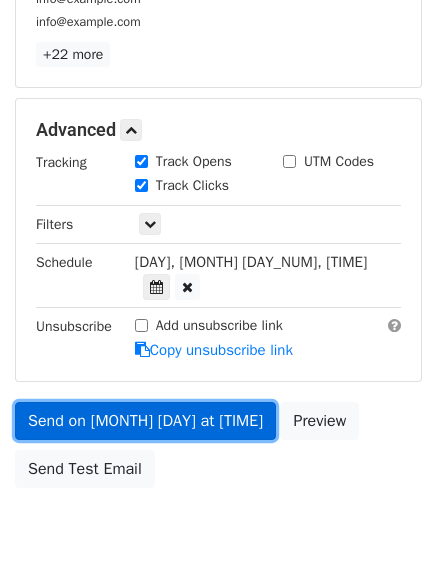 click on "Send on Aug 7 at 10:00pm" at bounding box center (145, 421) 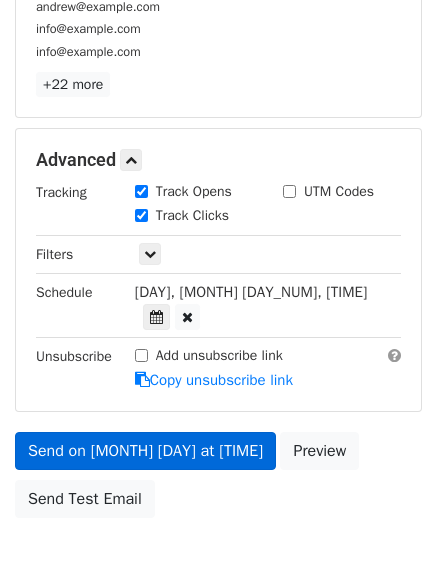 scroll, scrollTop: 387, scrollLeft: 0, axis: vertical 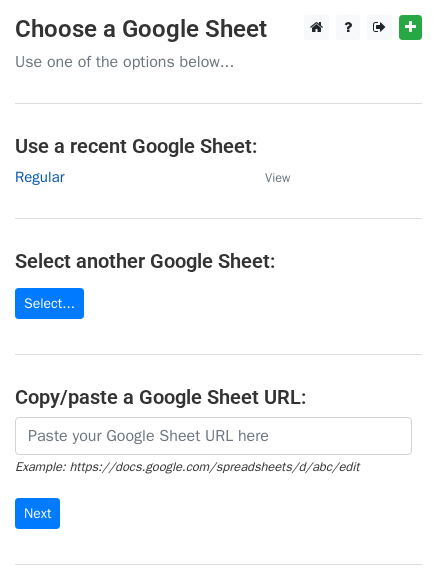 click on "Regular" at bounding box center [39, 177] 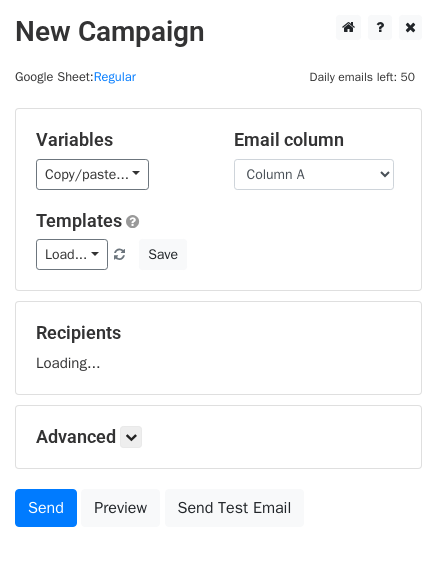 scroll, scrollTop: 0, scrollLeft: 0, axis: both 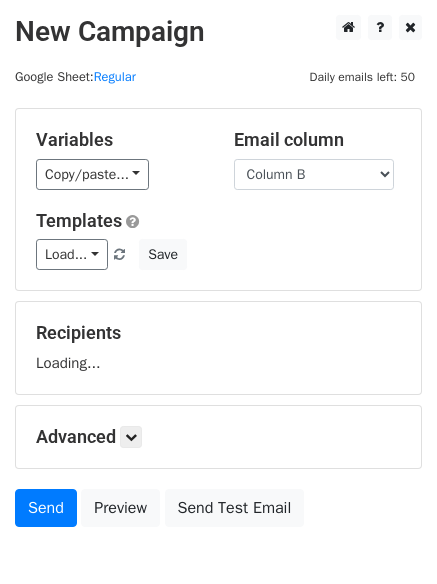 click on "Column A
Column B
Column C" at bounding box center (314, 174) 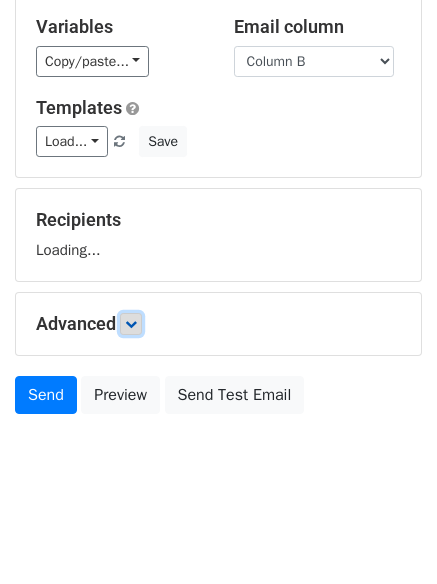 click at bounding box center (131, 324) 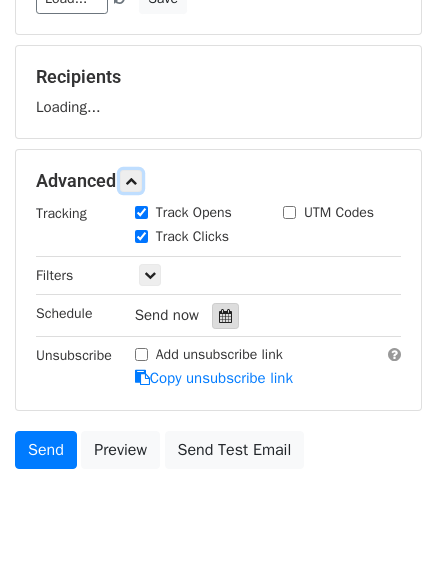 scroll, scrollTop: 259, scrollLeft: 0, axis: vertical 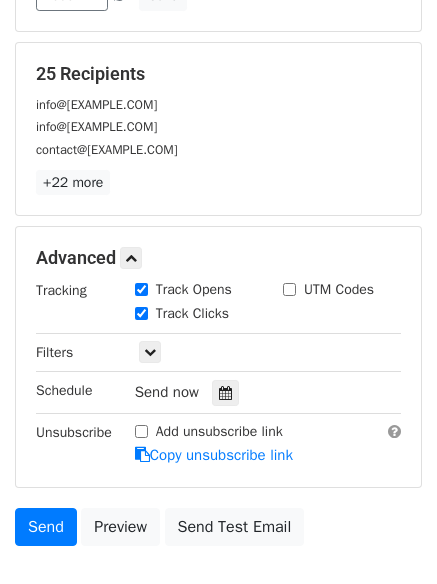 click on "Track Clicks" at bounding box center (194, 315) 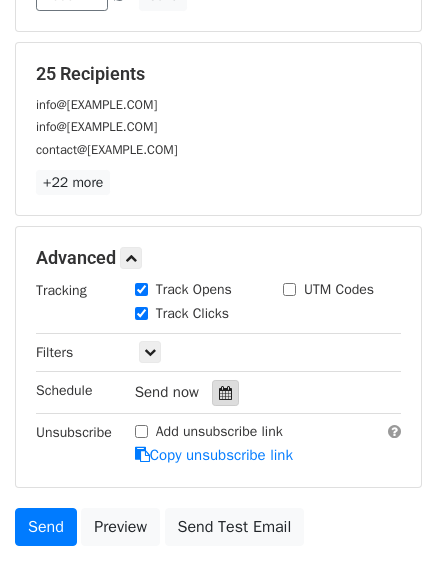 click at bounding box center [225, 393] 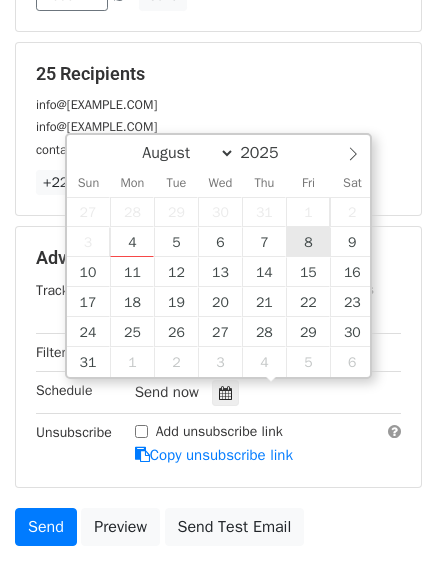 type on "2025-08-08 12:00" 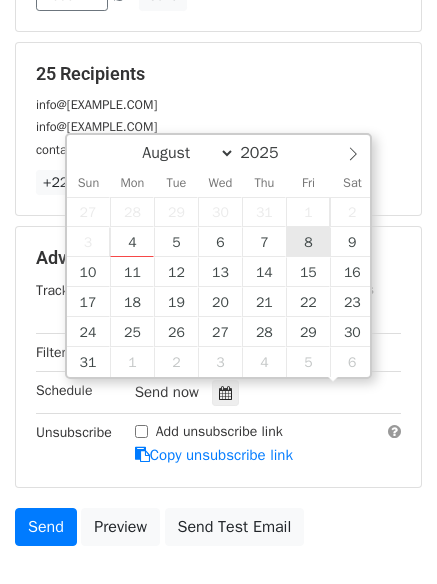 scroll, scrollTop: 1, scrollLeft: 0, axis: vertical 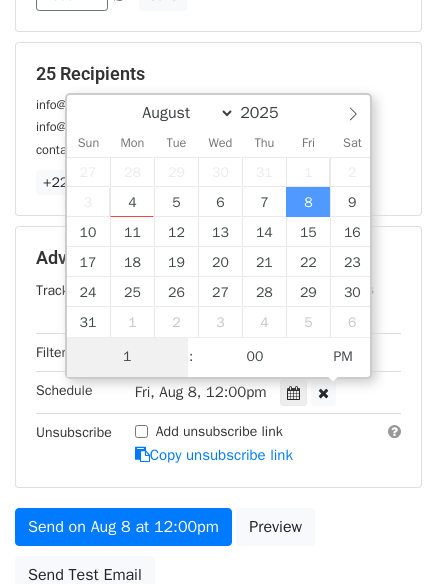 type on "11" 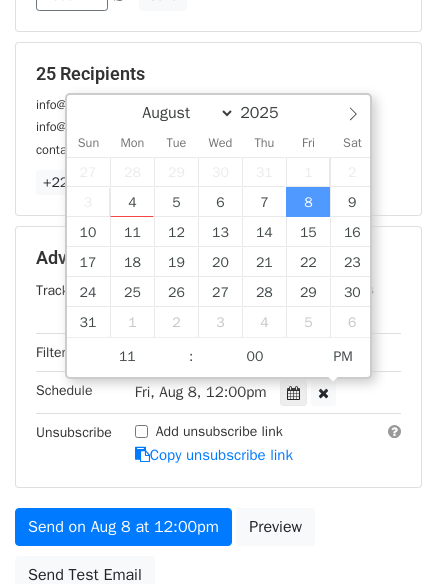 type on "2025-08-08 23:00" 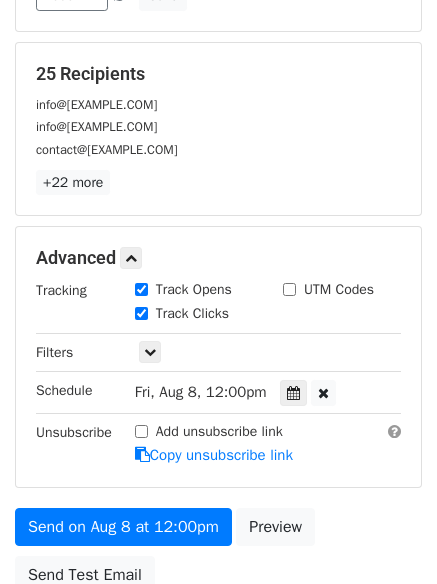 click on "Advanced
Tracking
Track Opens
UTM Codes
Track Clicks
Filters
Only include spreadsheet rows that match the following filters:
Schedule
Fri, Aug 8, 12:00pm
2025-08-08 23:00
Unsubscribe
Add unsubscribe link
Copy unsubscribe link" at bounding box center (218, 356) 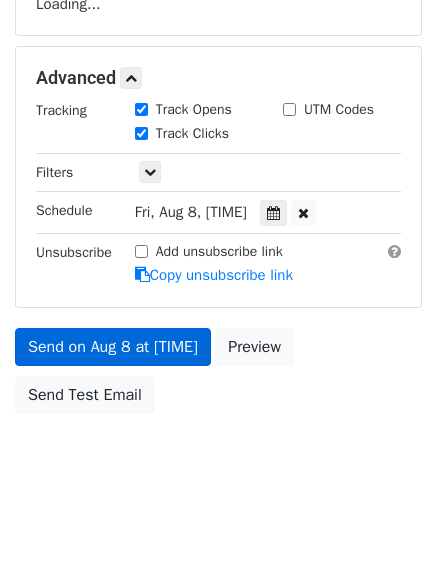 scroll, scrollTop: 357, scrollLeft: 0, axis: vertical 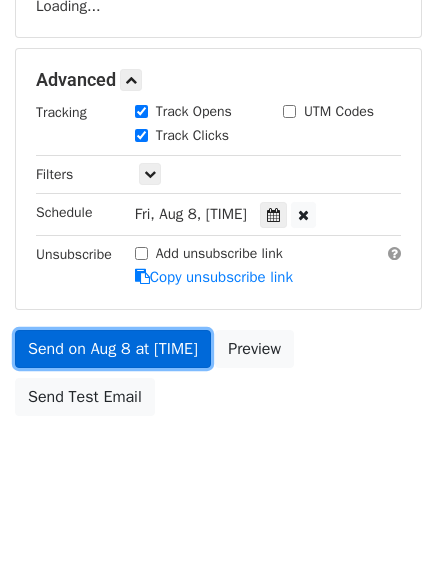 click on "Send on Aug 8 at 11:00pm" at bounding box center (113, 349) 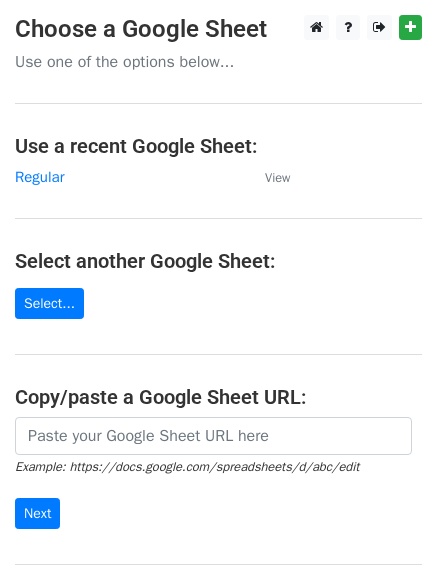 scroll, scrollTop: 0, scrollLeft: 0, axis: both 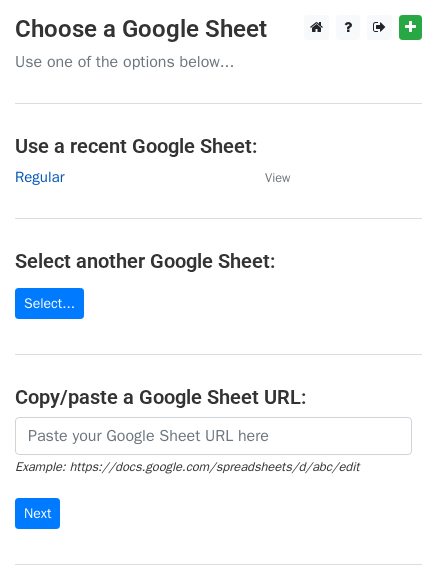 click on "Regular" at bounding box center (39, 177) 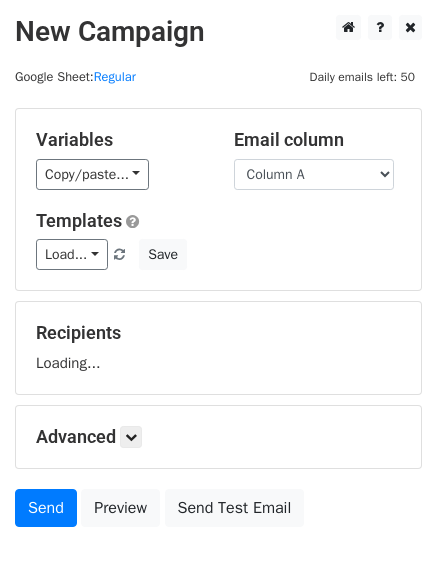 scroll, scrollTop: 0, scrollLeft: 0, axis: both 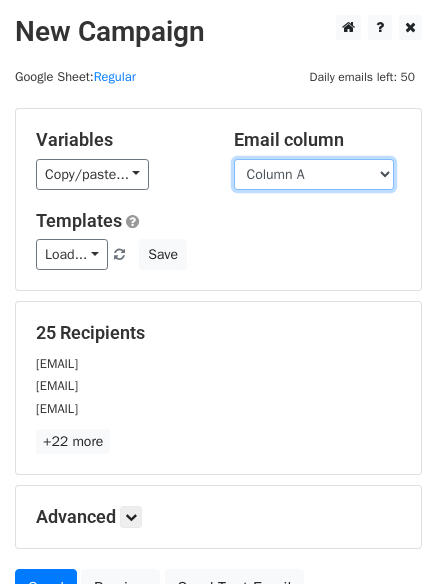 click on "Column A
Column B
Column C" at bounding box center (314, 174) 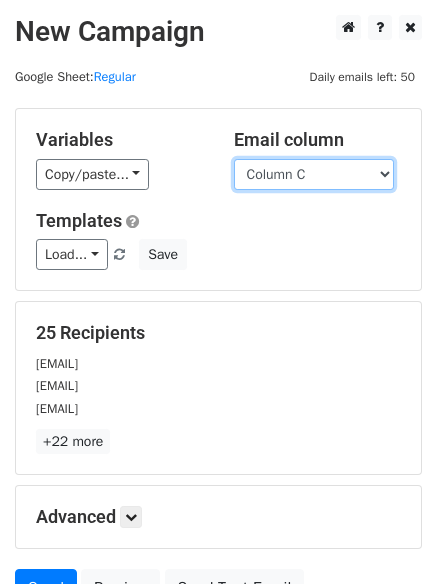 click on "Column A
Column B
Column C" at bounding box center [314, 174] 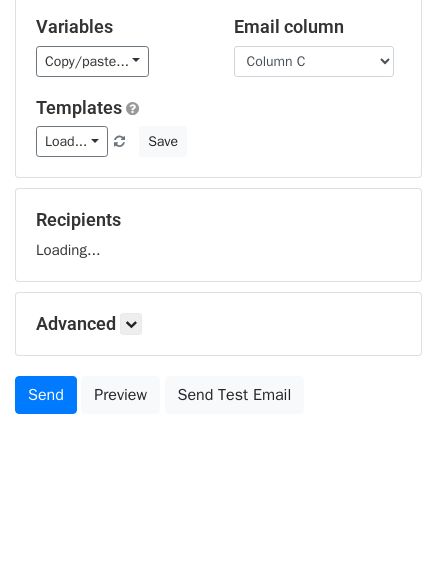 click on "Advanced
Tracking
Track Opens
UTM Codes
Track Clicks
Filters
Only include spreadsheet rows that match the following filters:
Schedule
Send now
Unsubscribe
Add unsubscribe link
Copy unsubscribe link" at bounding box center [218, 324] 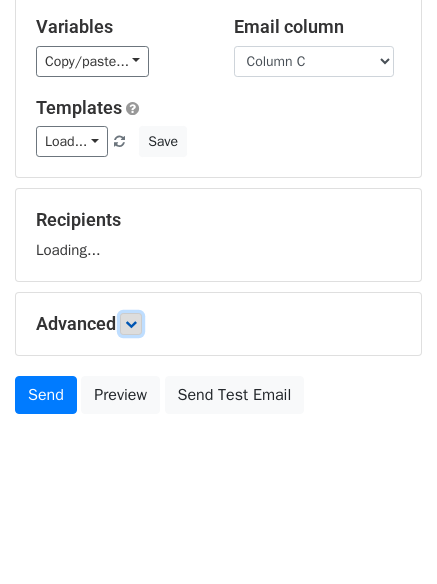 click at bounding box center [131, 324] 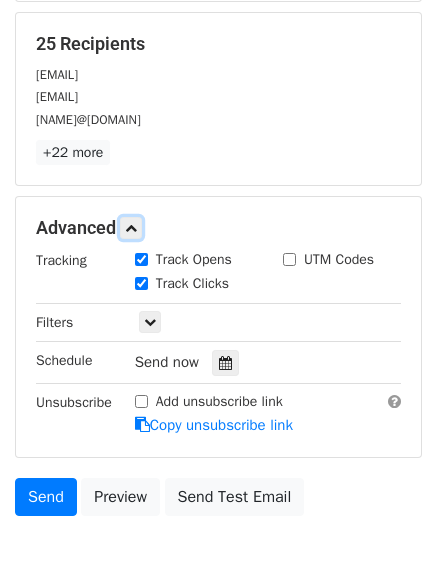 scroll, scrollTop: 389, scrollLeft: 0, axis: vertical 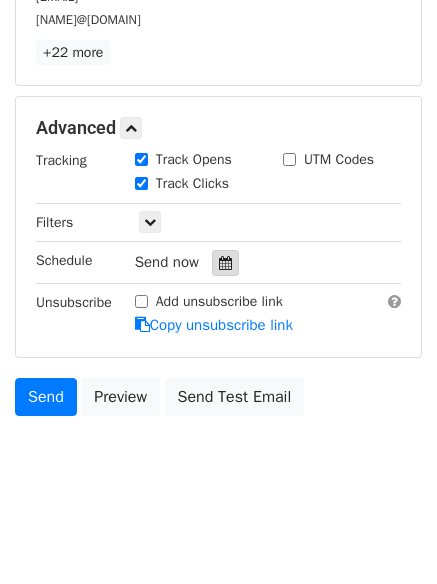 click at bounding box center [225, 263] 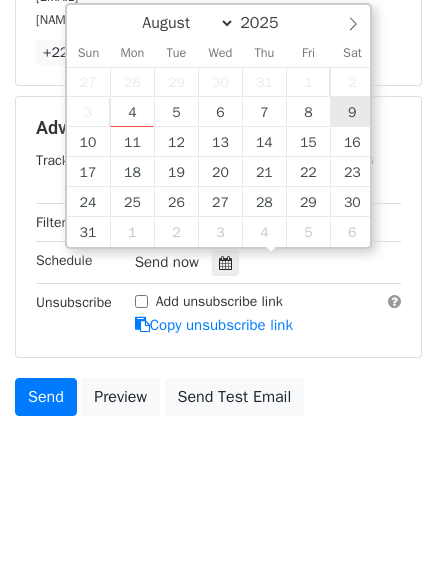 type on "2025-08-09 12:00" 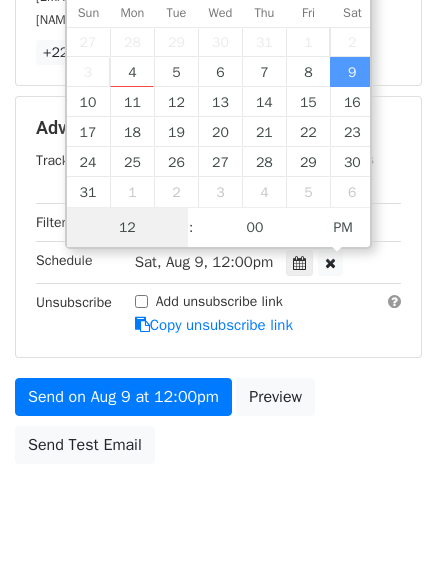 scroll, scrollTop: 1, scrollLeft: 0, axis: vertical 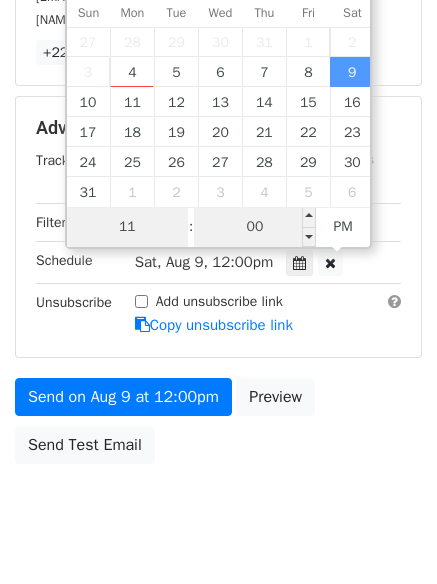 type on "11" 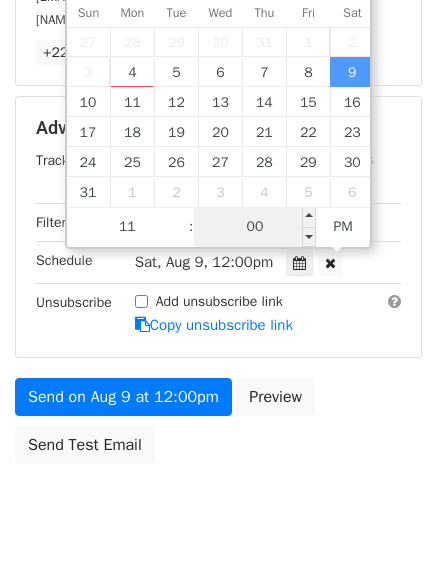 type on "[DATE] [TIME]" 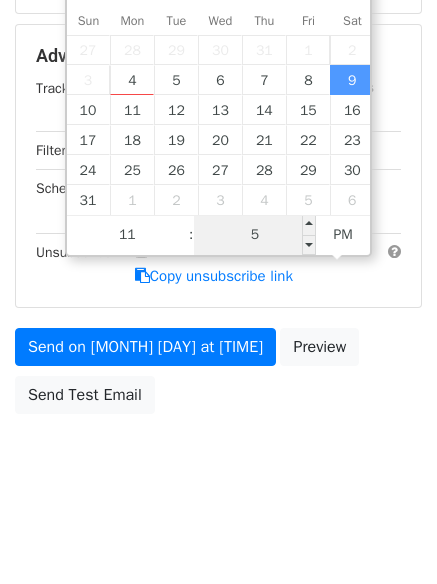 scroll, scrollTop: 357, scrollLeft: 0, axis: vertical 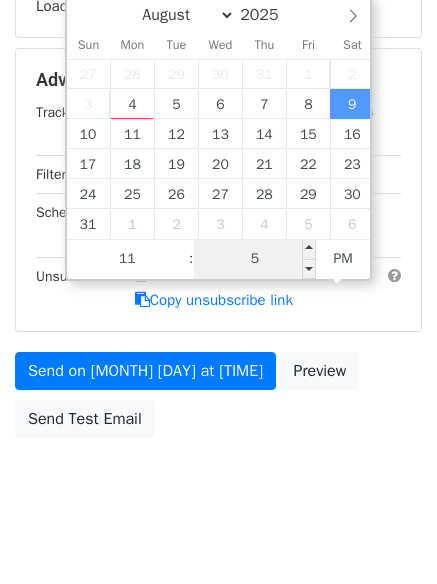 type on "55" 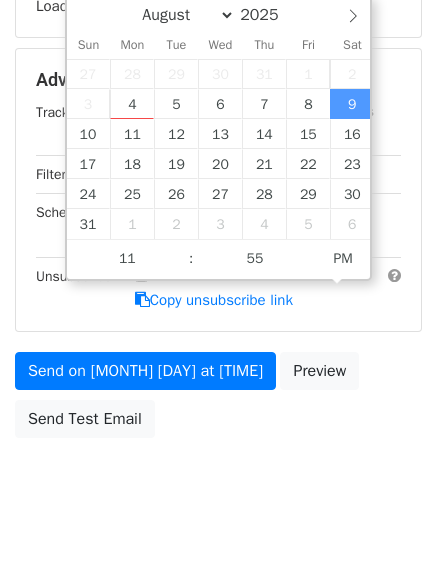 type on "[DATE] [TIME]" 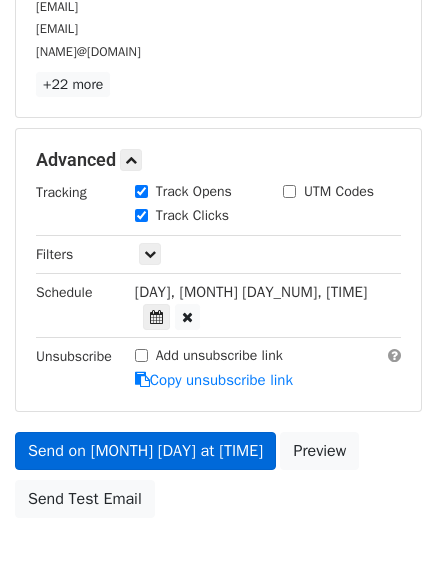 click on "Copy unsubscribe link" at bounding box center [214, 380] 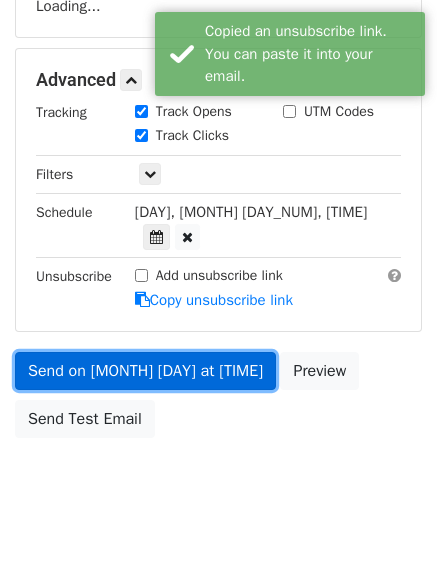 click on "Send on [MONTH] [DAY] at [TIME]" at bounding box center (145, 371) 